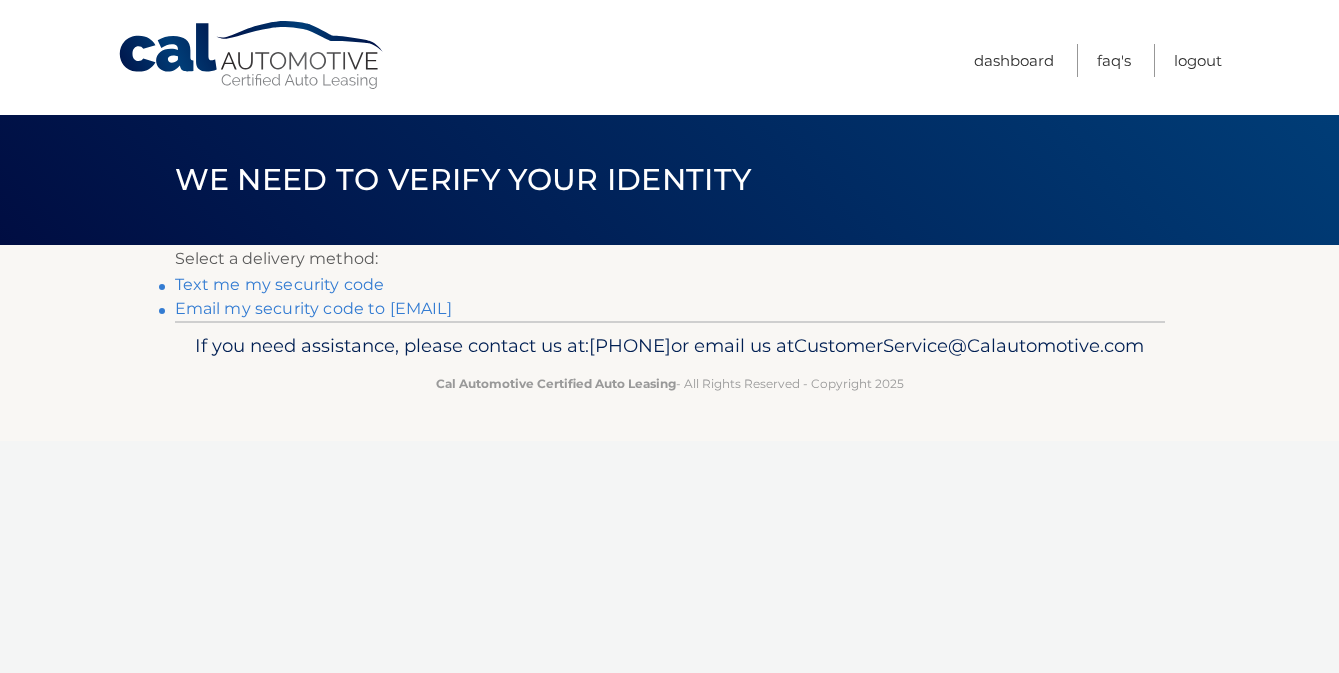 scroll, scrollTop: 0, scrollLeft: 0, axis: both 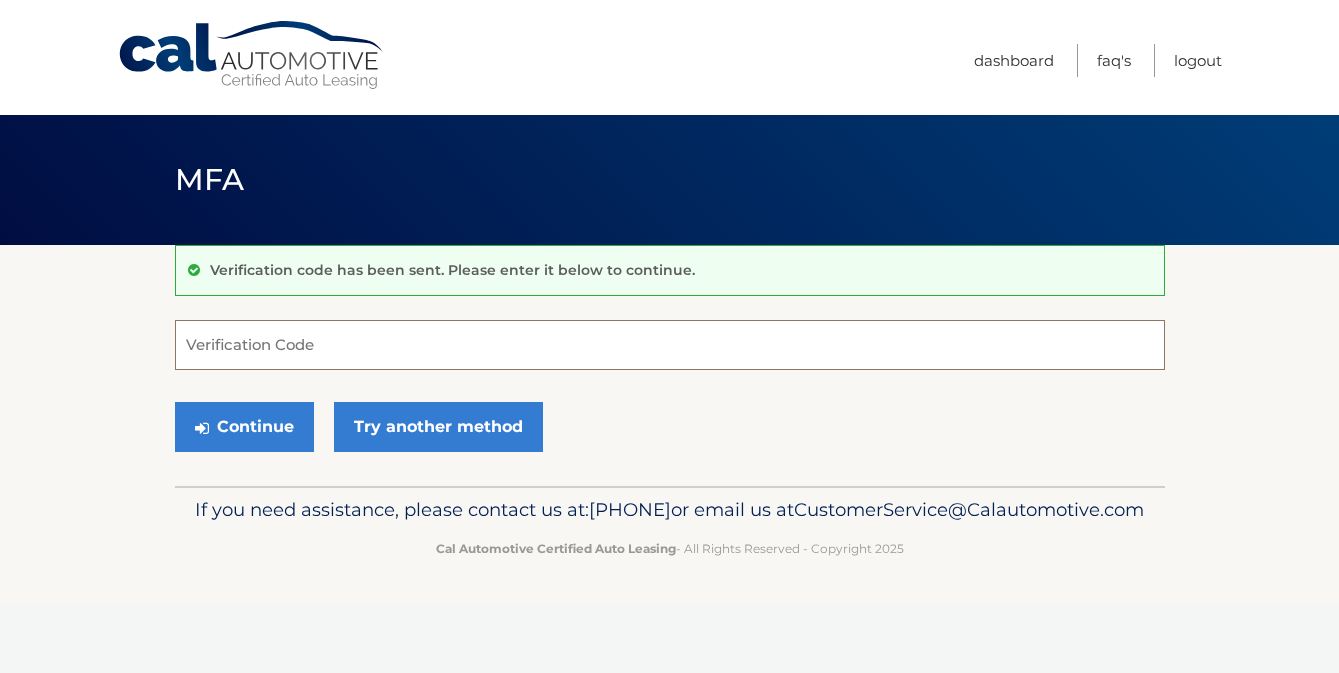 click on "Verification Code" at bounding box center (670, 345) 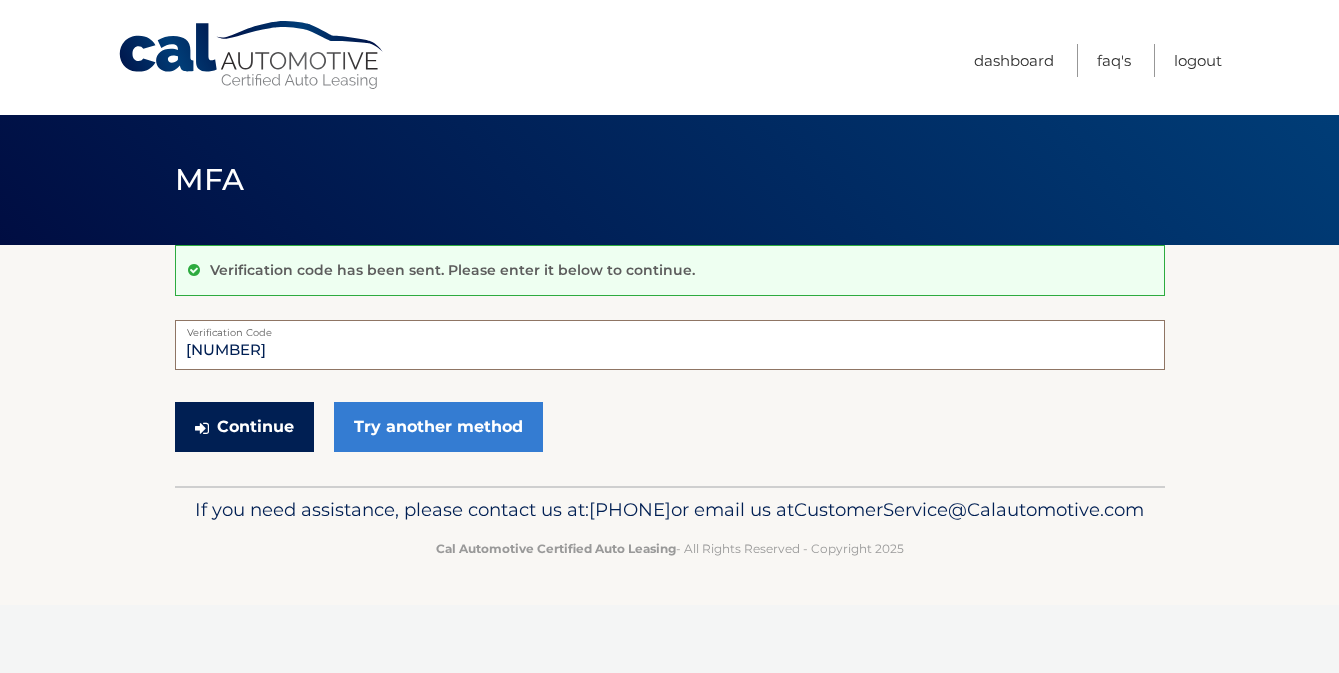 type on "716280" 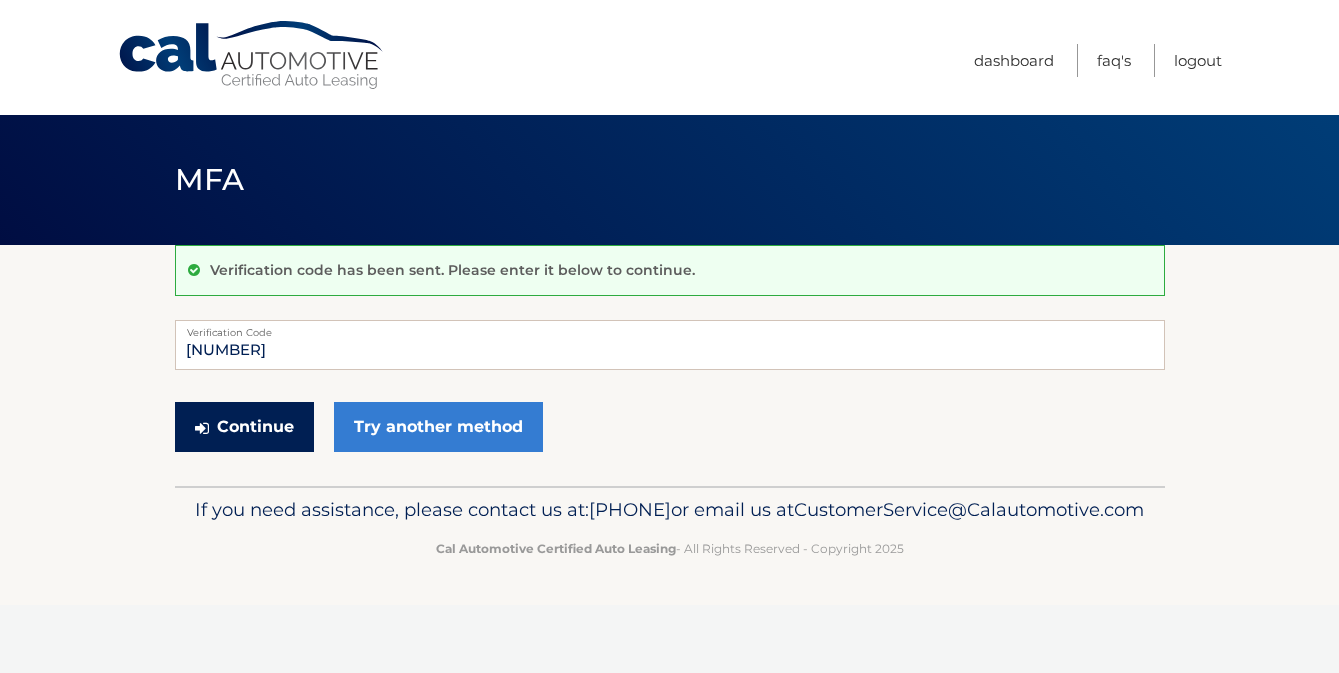 click on "Continue" at bounding box center [244, 427] 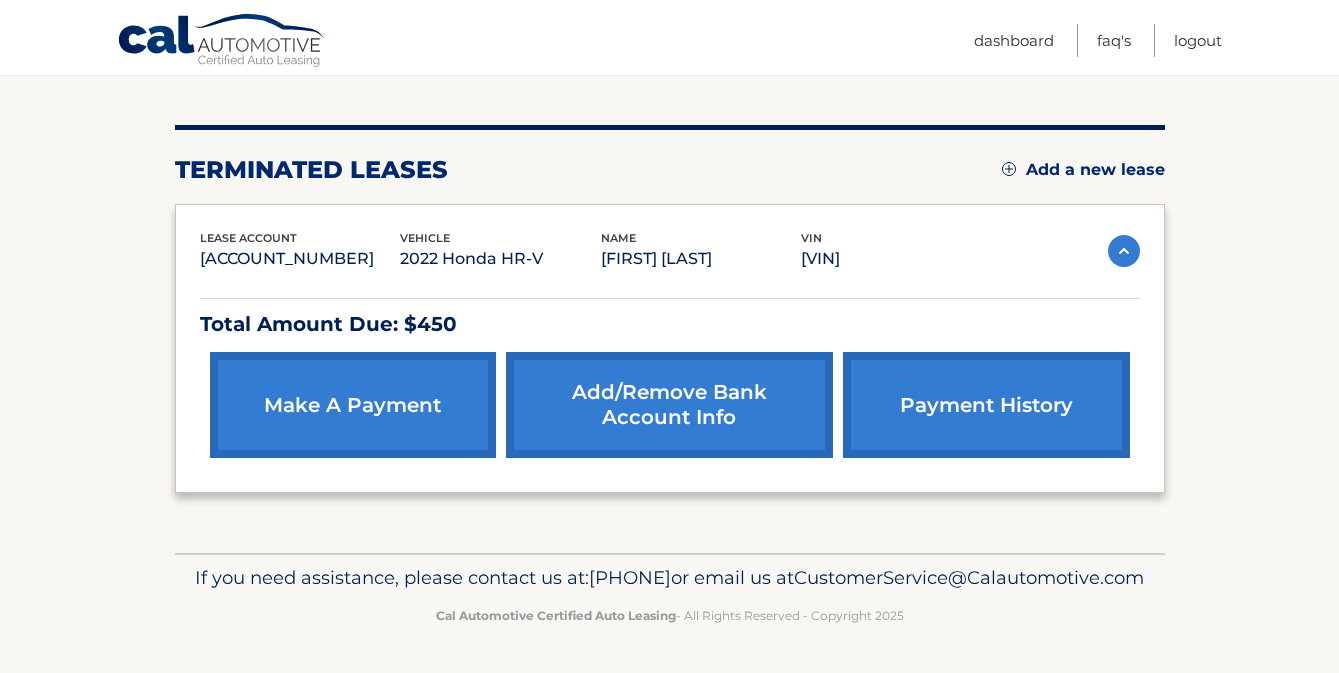 scroll, scrollTop: 241, scrollLeft: 0, axis: vertical 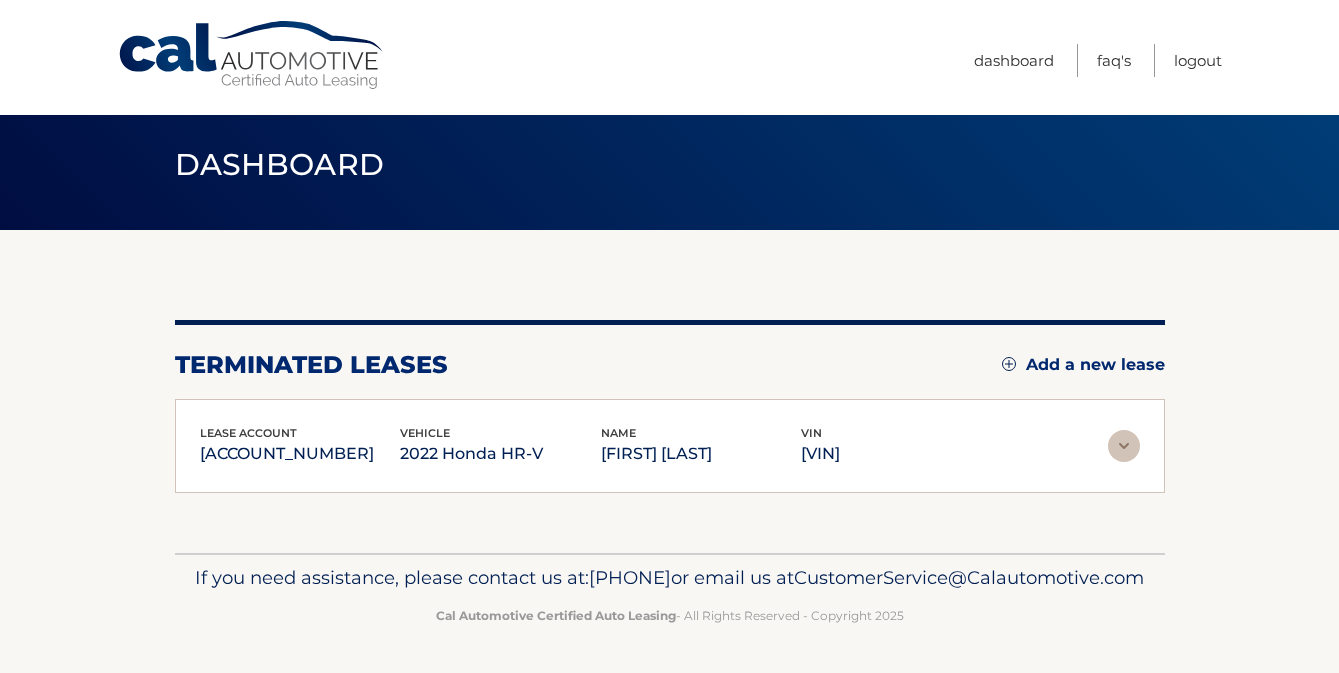 click on "#44455525651" at bounding box center [300, 454] 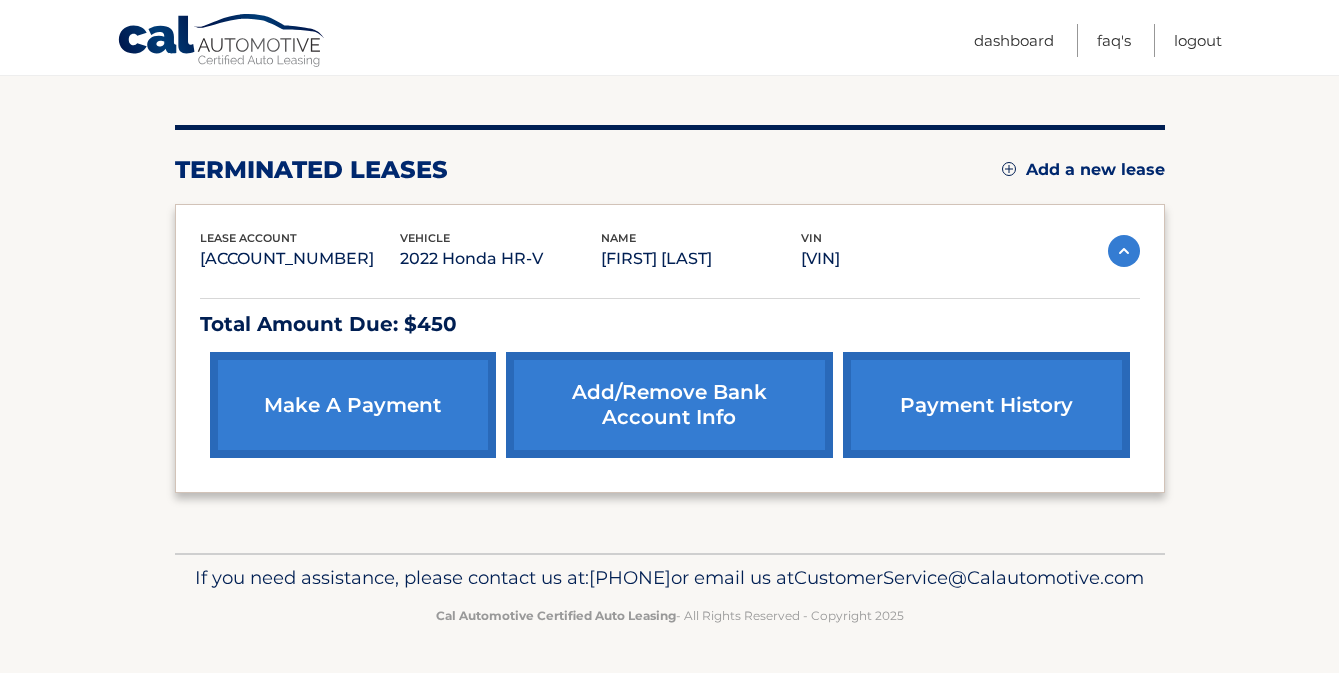 scroll, scrollTop: 0, scrollLeft: 0, axis: both 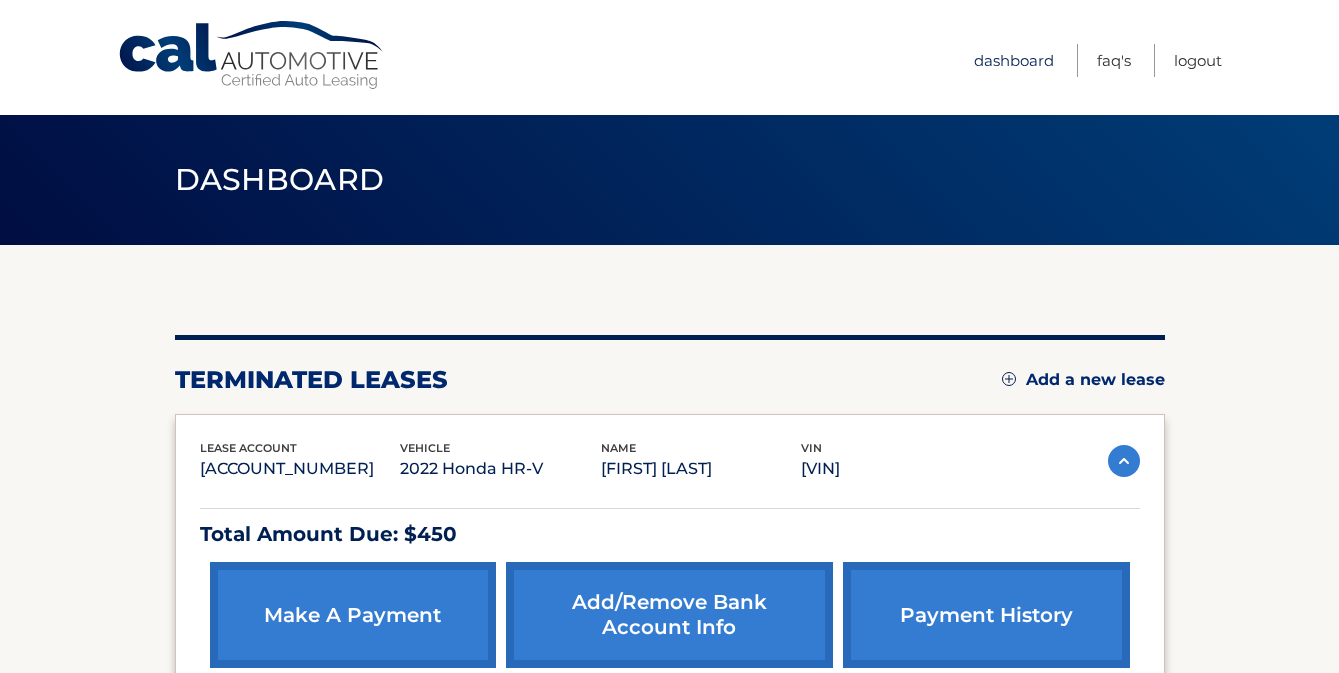 click on "Dashboard" at bounding box center (1014, 60) 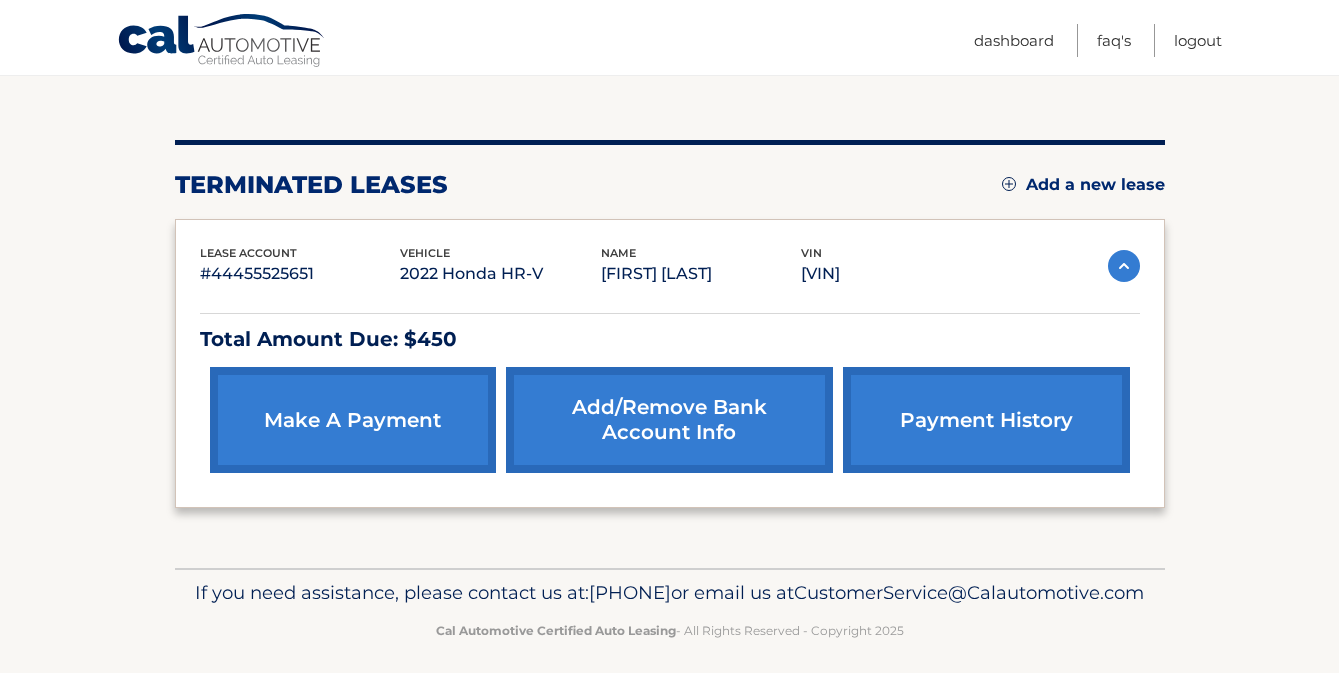 scroll, scrollTop: 237, scrollLeft: 0, axis: vertical 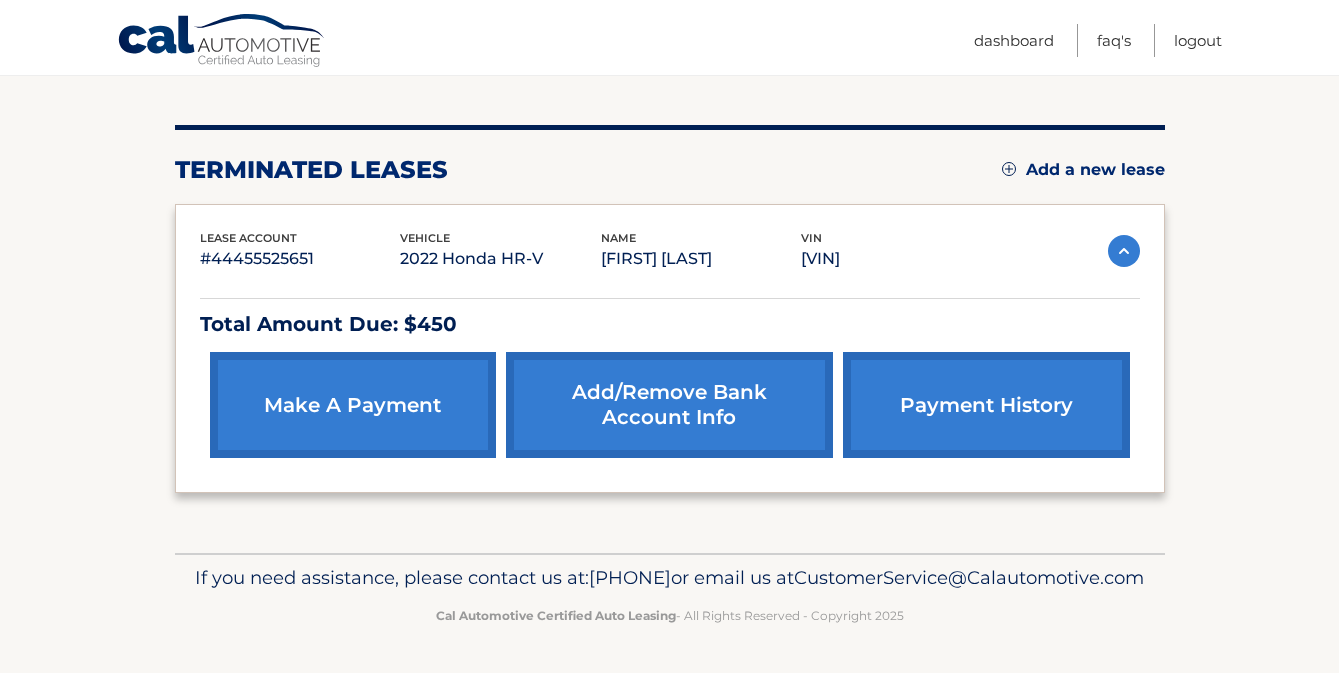 click on "[ACCOUNT_NUMBER]" at bounding box center [300, 259] 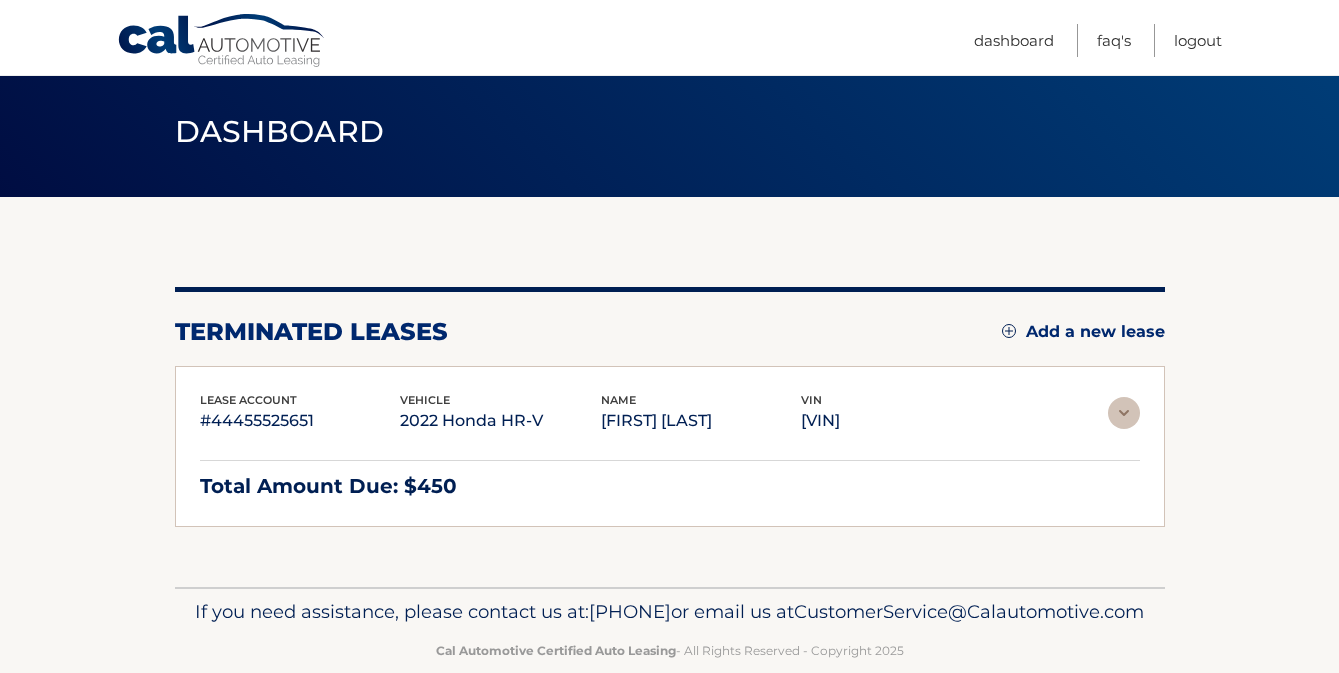 click on "You are registered for this site, but you haven't enrolled in online payments.
Enroll In Payments Now!
terminated leases
Add a new lease
lease account
#44455525651
vehicle
2022 Honda HR-V
name
DANIEL HO
vin" at bounding box center (670, 392) 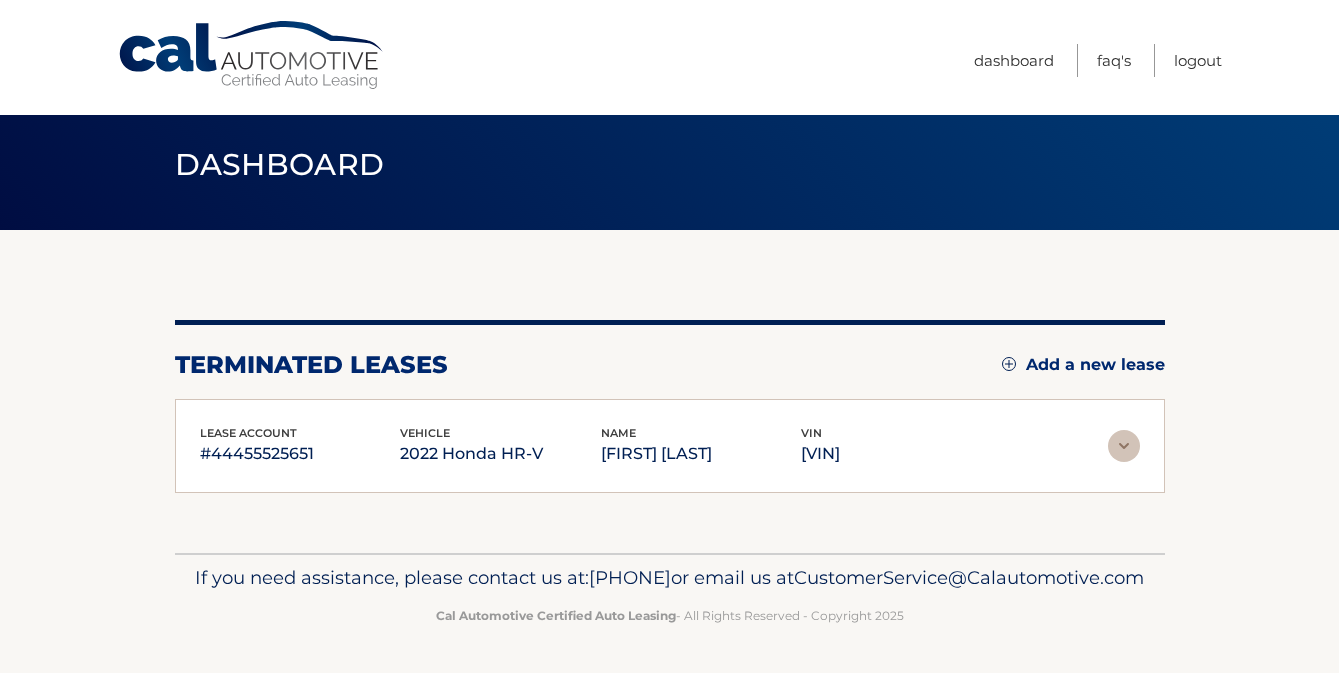 click at bounding box center [1124, 446] 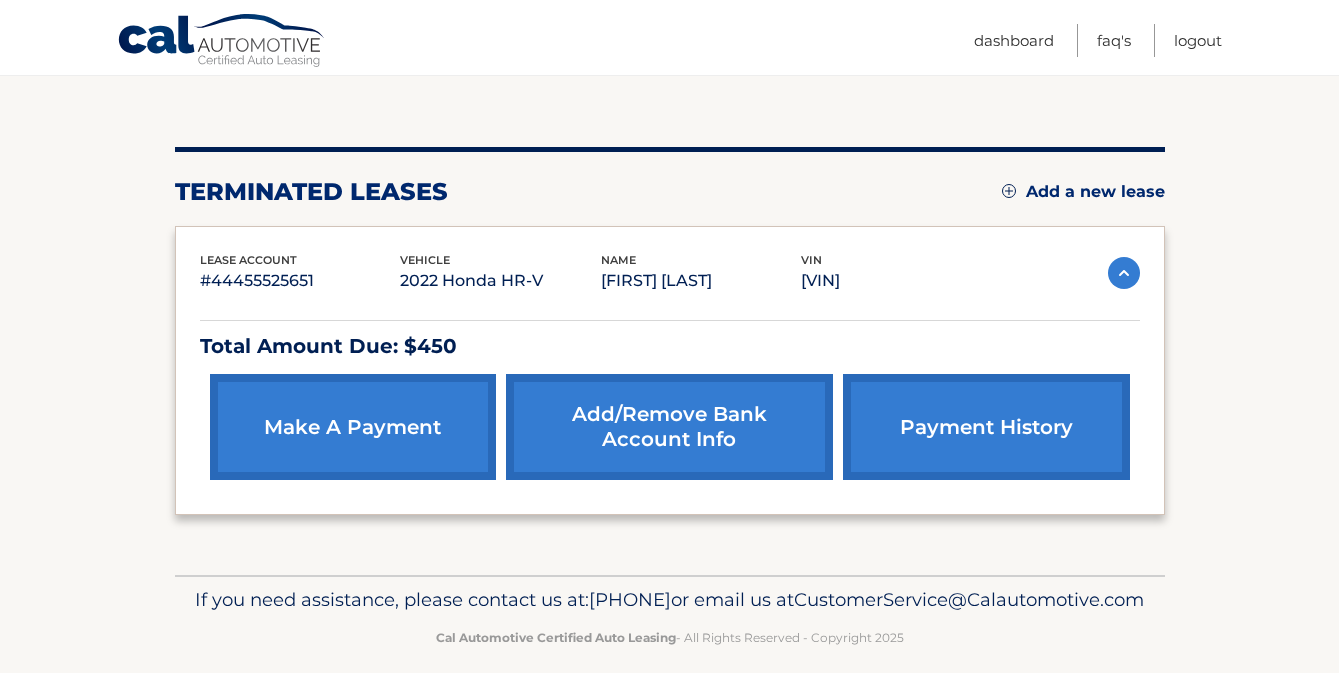 scroll, scrollTop: 241, scrollLeft: 0, axis: vertical 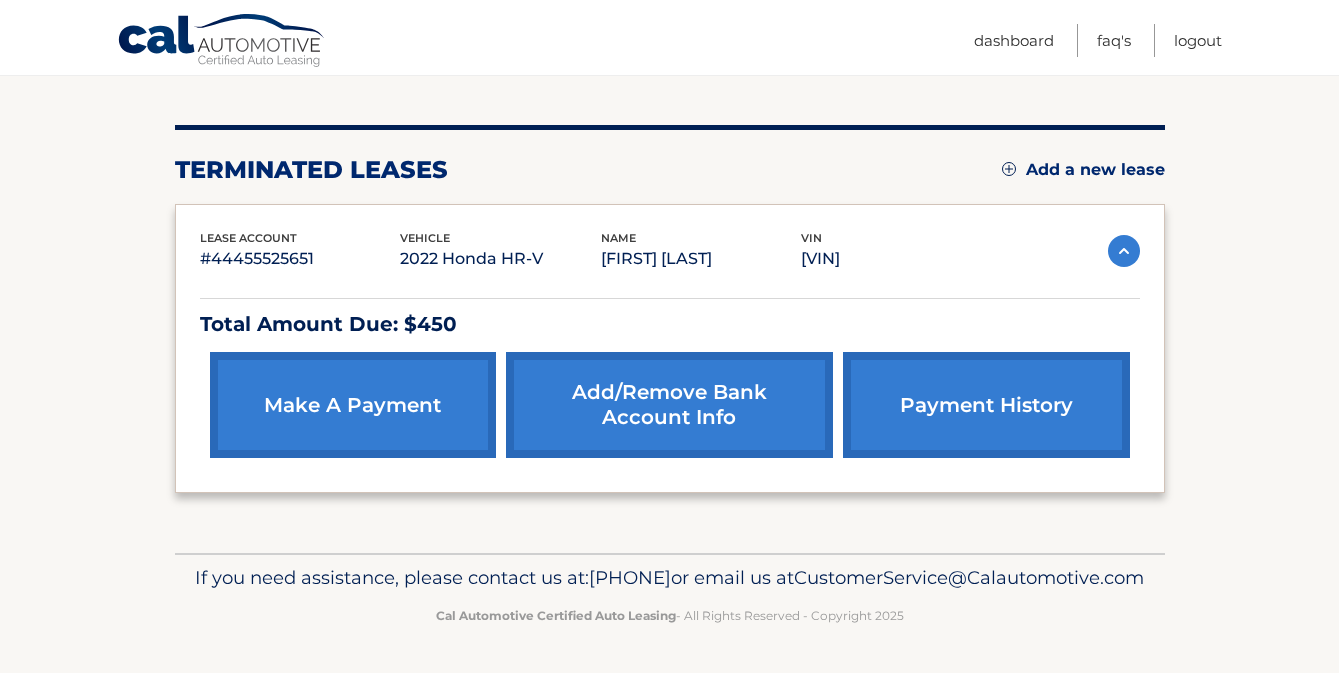 click on "make a payment" at bounding box center (353, 405) 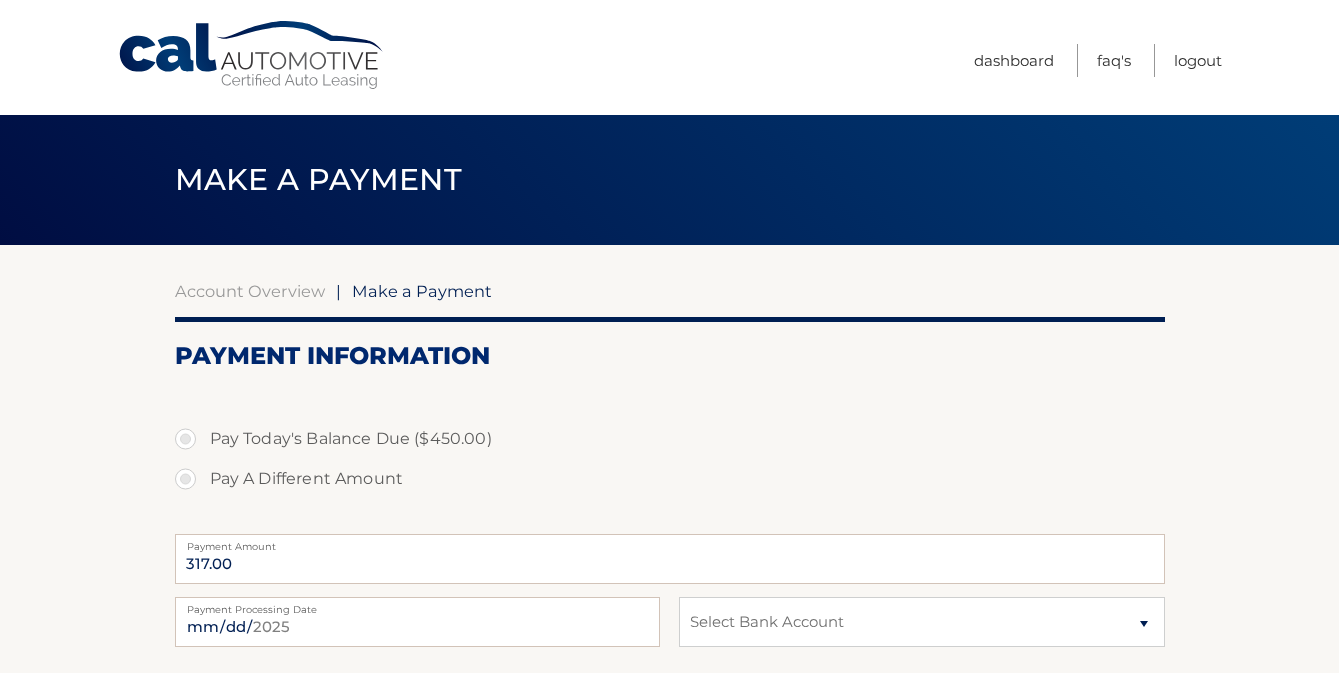 select on "OTk0NzE0NjctMzJjNy00YzQwLTgyZDctZDBjOTM1YjFjZmJj" 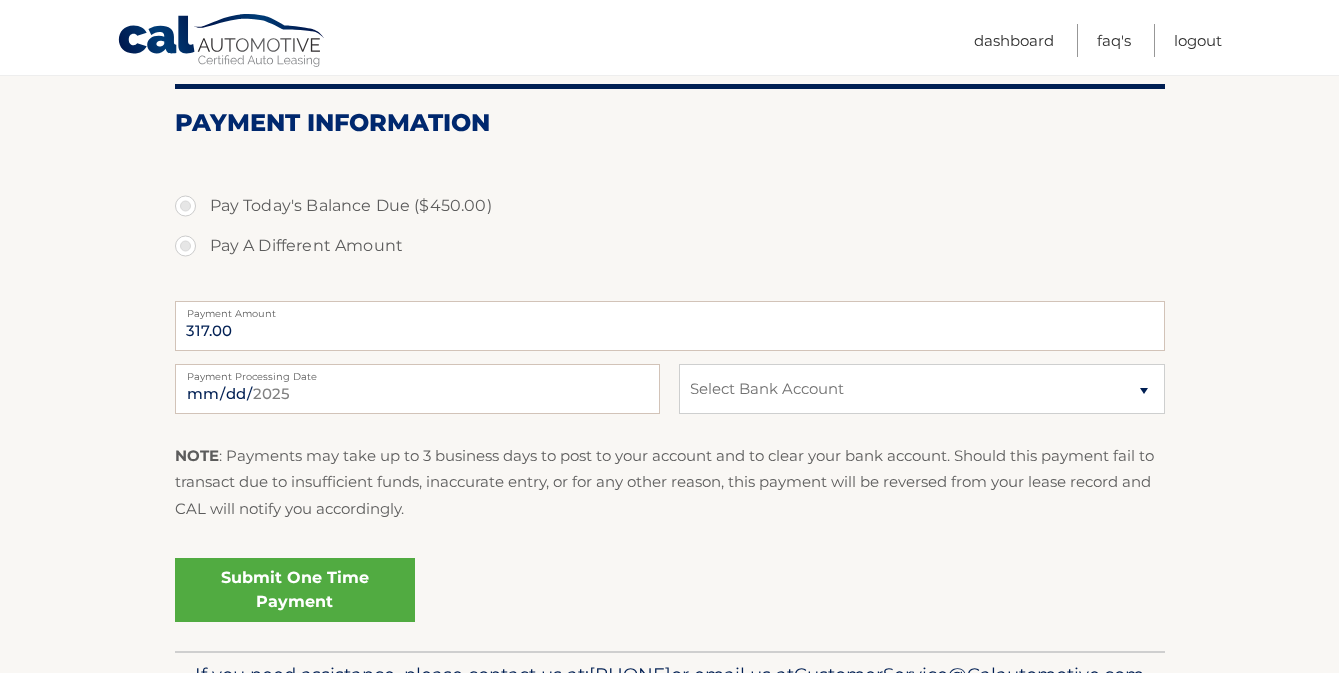 scroll, scrollTop: 160, scrollLeft: 0, axis: vertical 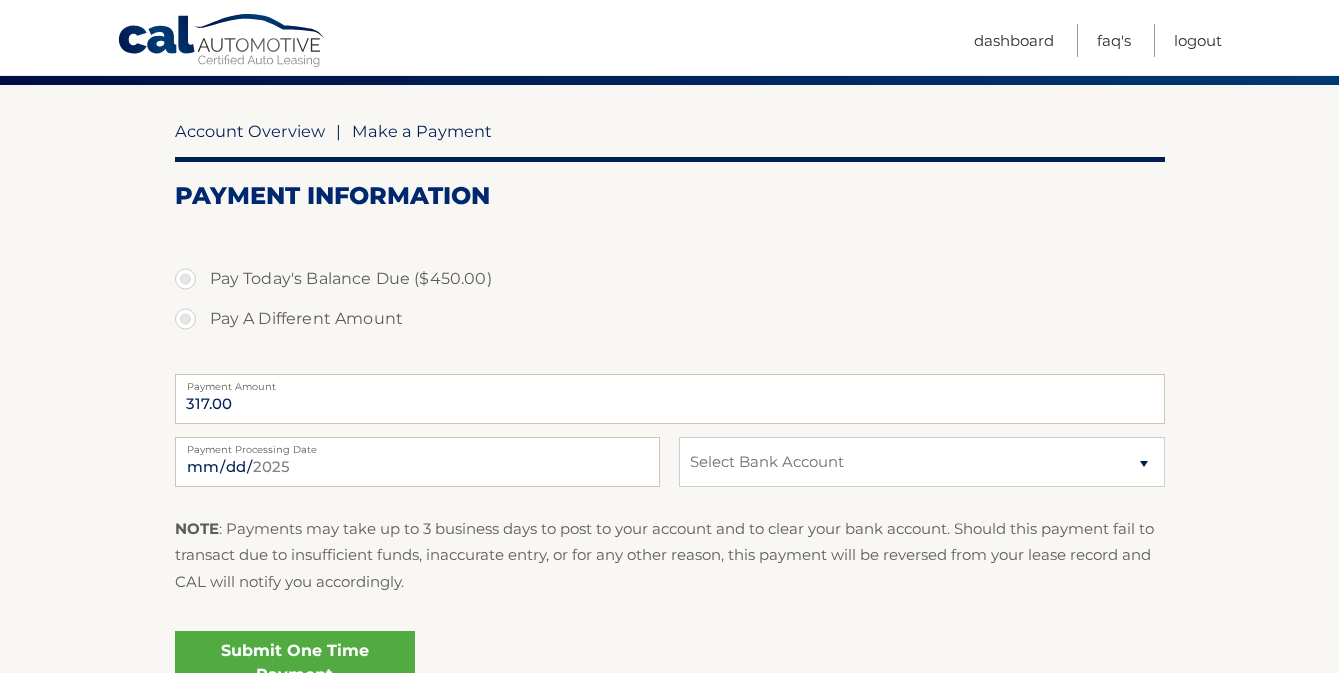 click on "Account Overview" at bounding box center (250, 131) 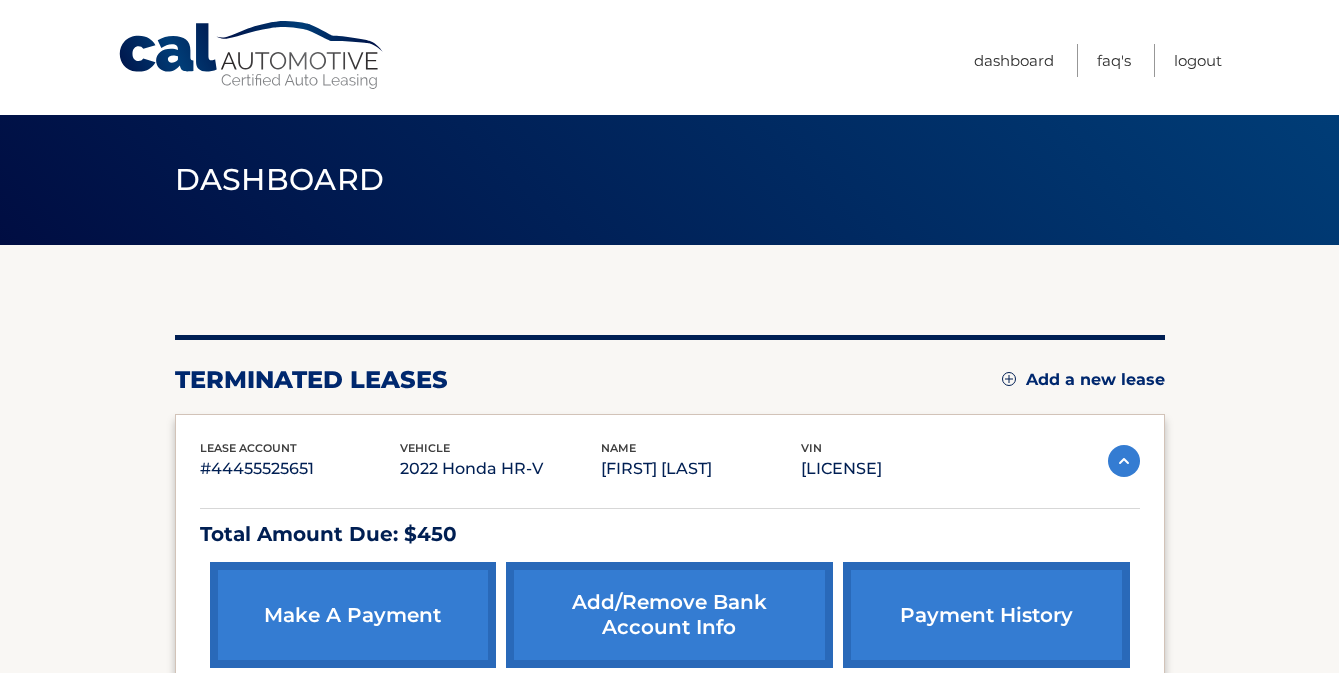 scroll, scrollTop: 135, scrollLeft: 0, axis: vertical 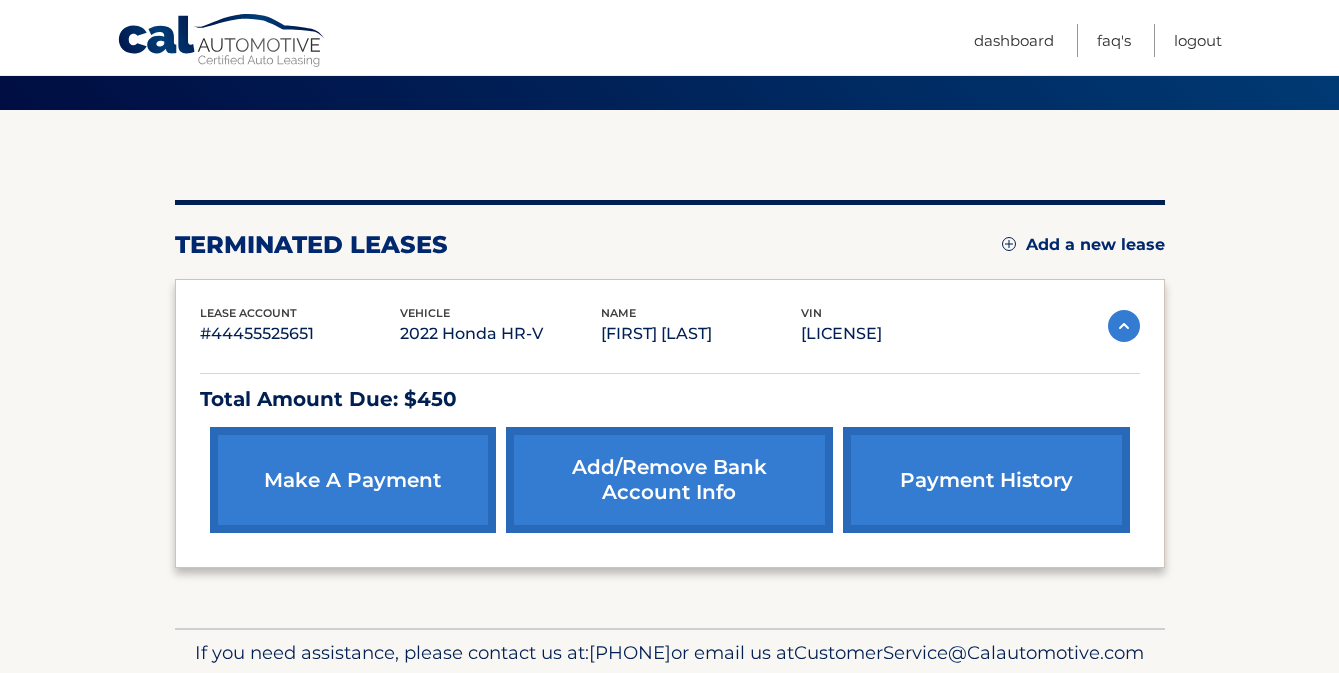 click on "Total Amount Due: $450" at bounding box center (670, 399) 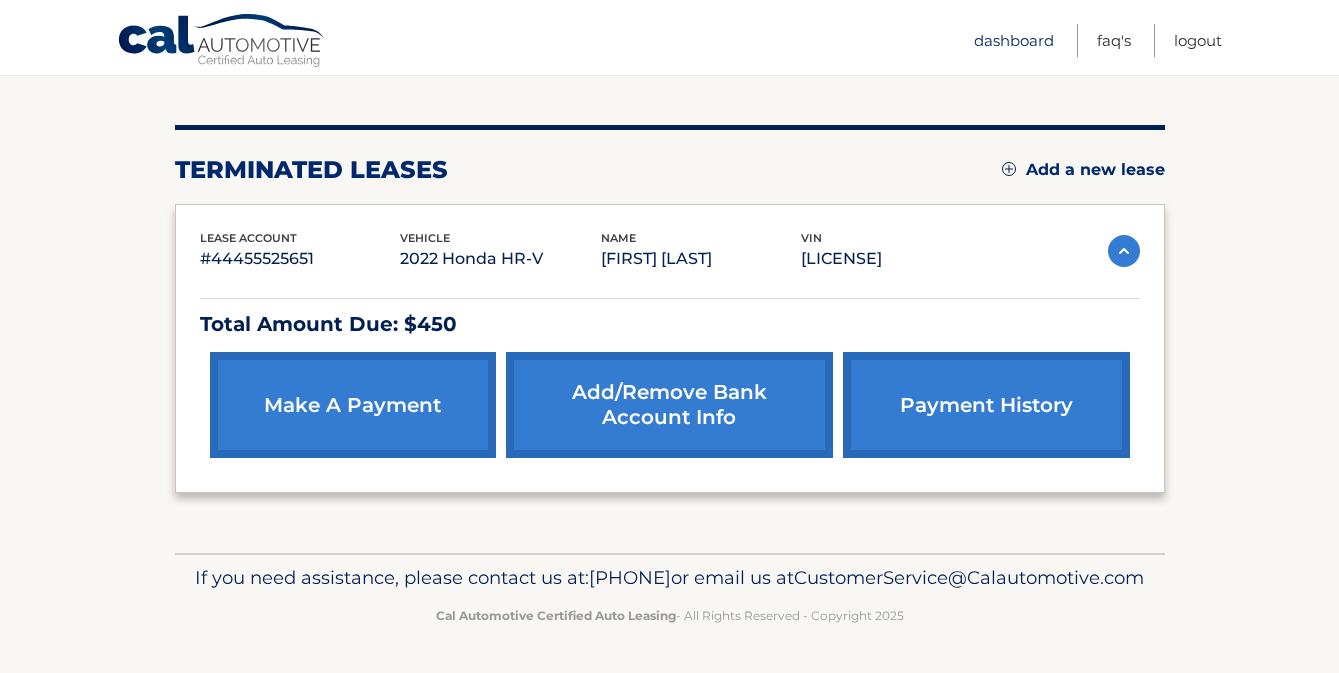 click on "Dashboard" at bounding box center (1014, 40) 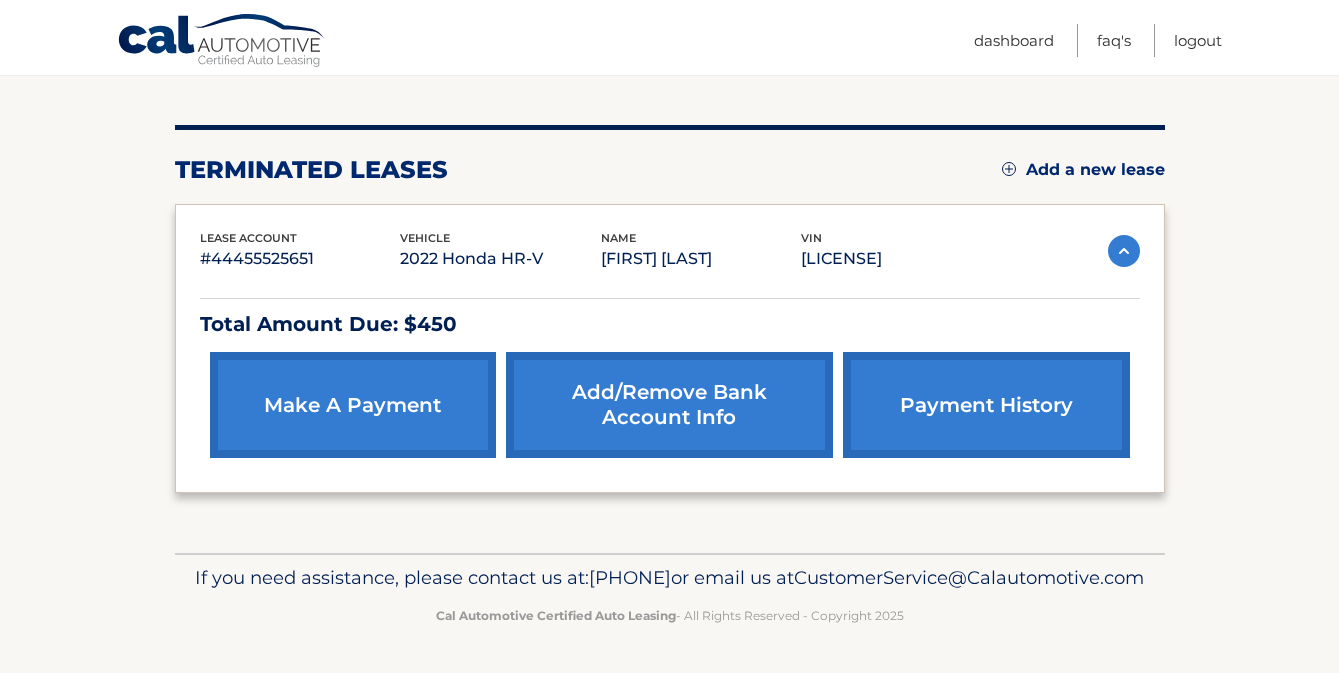 click on "2022 Honda HR-V" at bounding box center [500, 259] 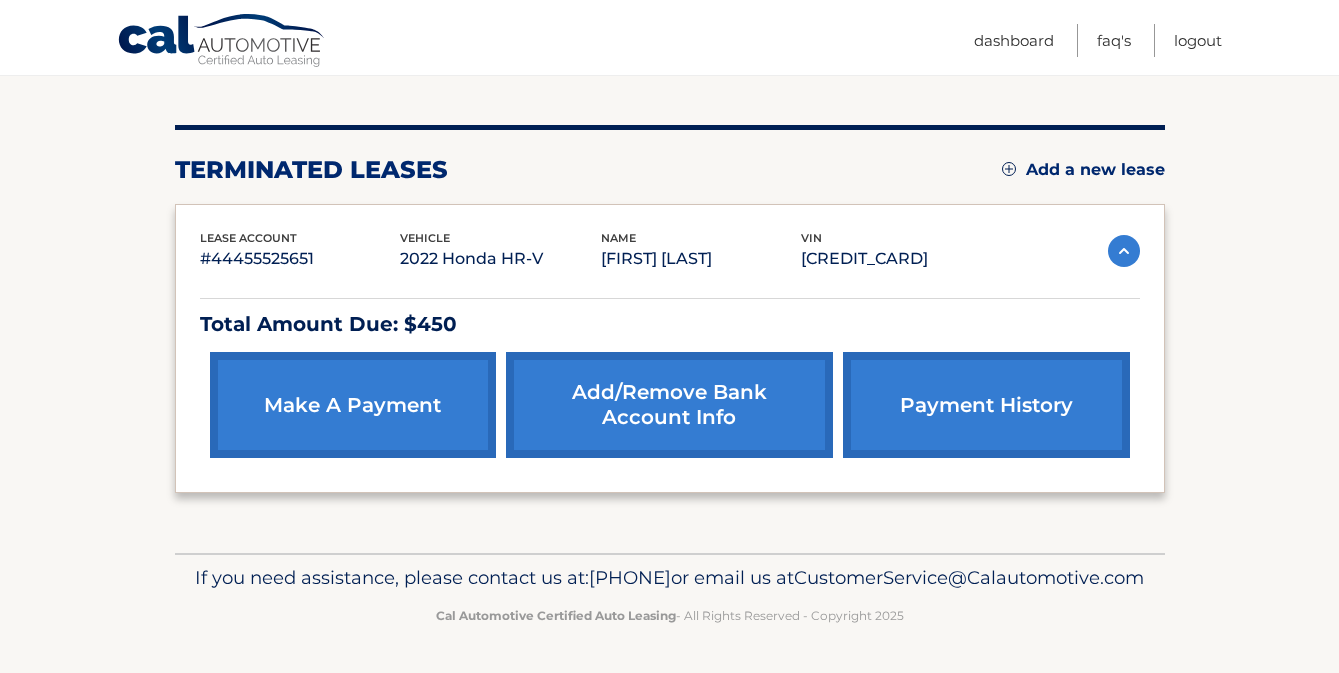 scroll, scrollTop: 0, scrollLeft: 0, axis: both 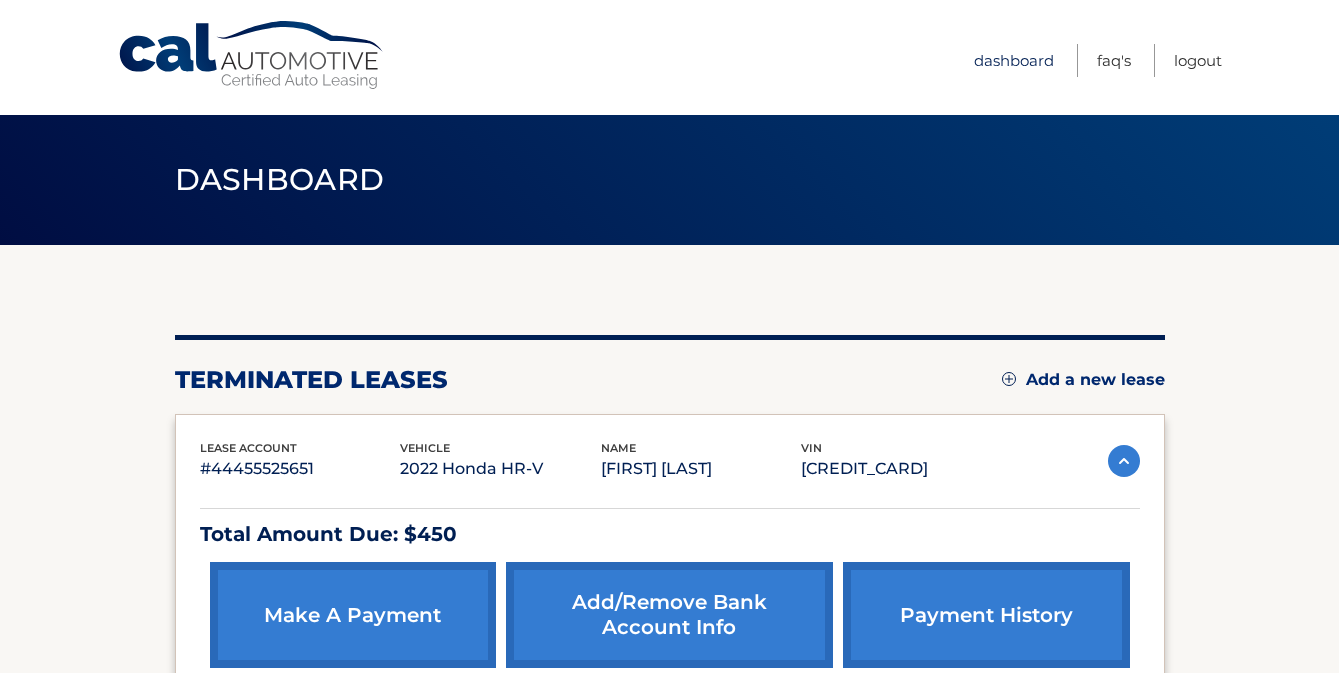 click on "Dashboard" at bounding box center [1014, 60] 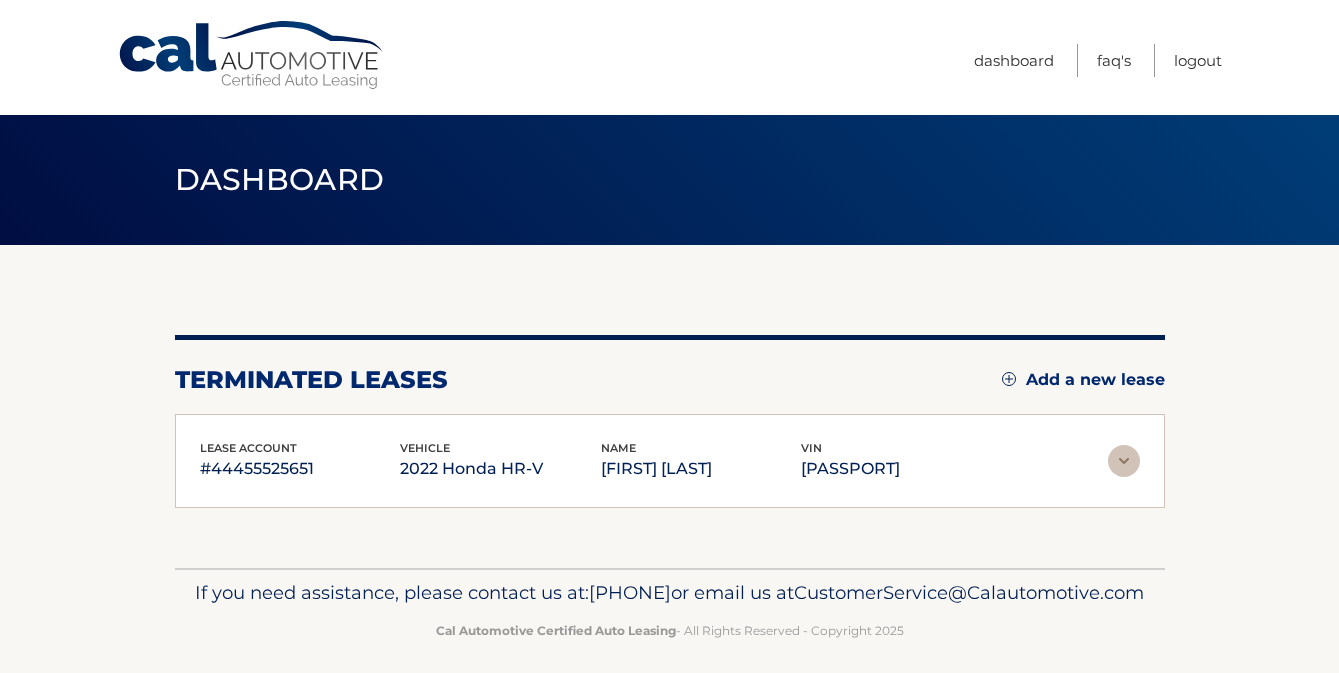 scroll, scrollTop: 0, scrollLeft: 0, axis: both 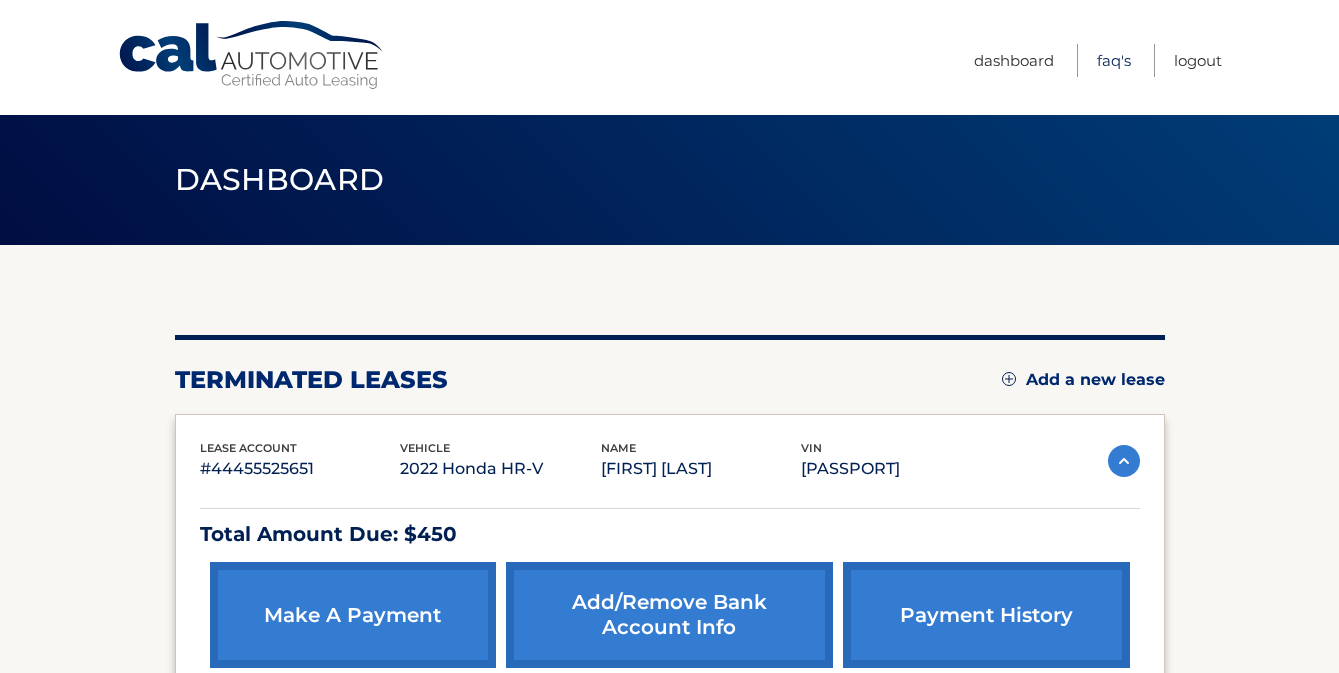 click on "FAQ's" at bounding box center (1114, 60) 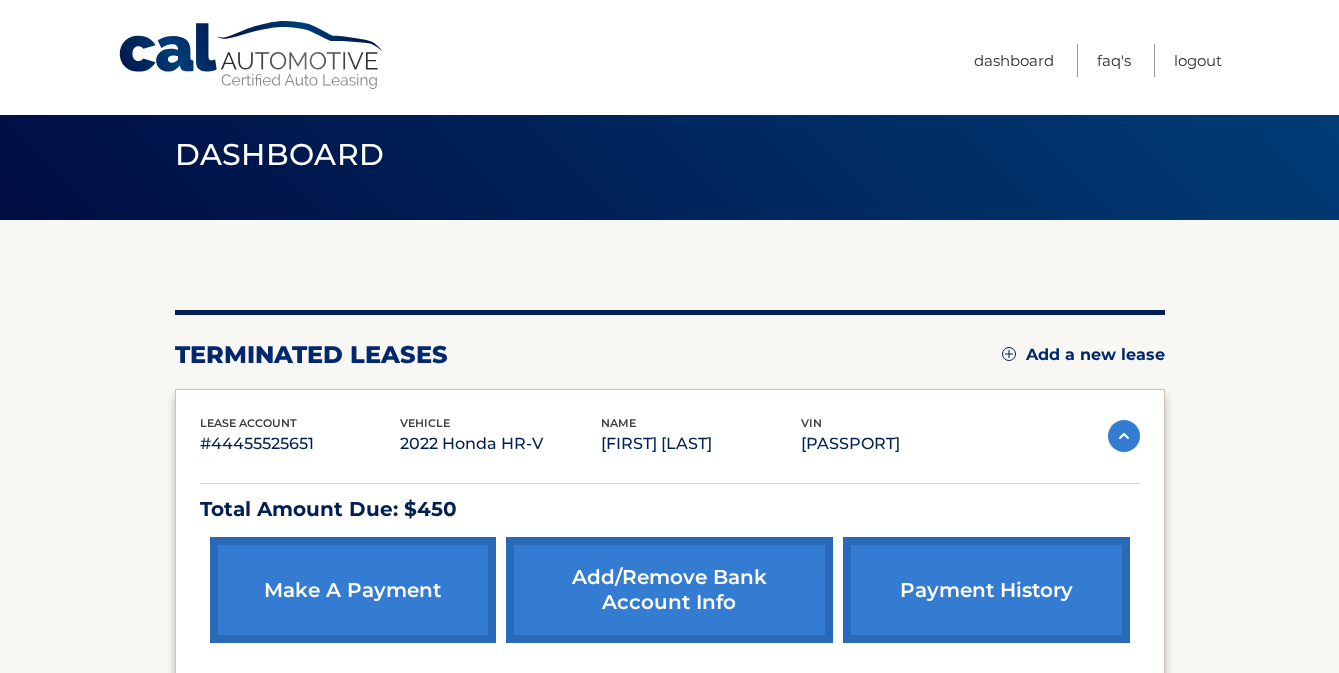 scroll, scrollTop: 0, scrollLeft: 0, axis: both 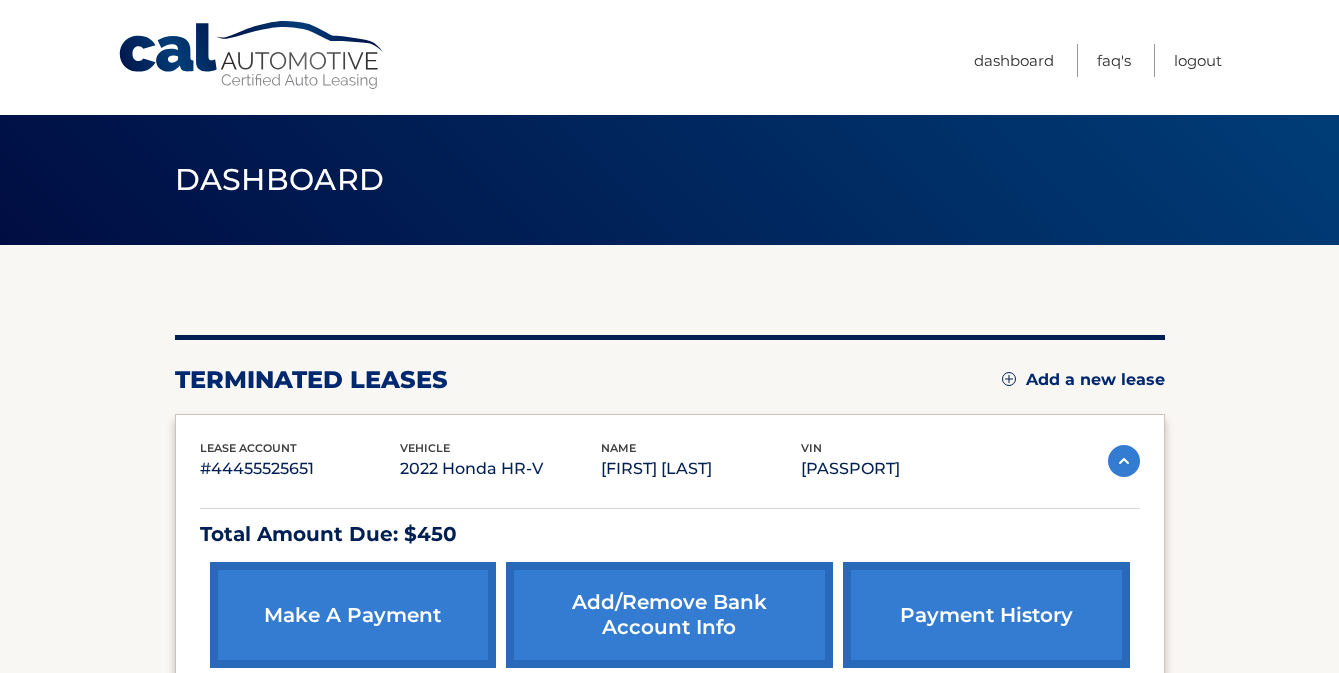 click on "payment history" at bounding box center (986, 615) 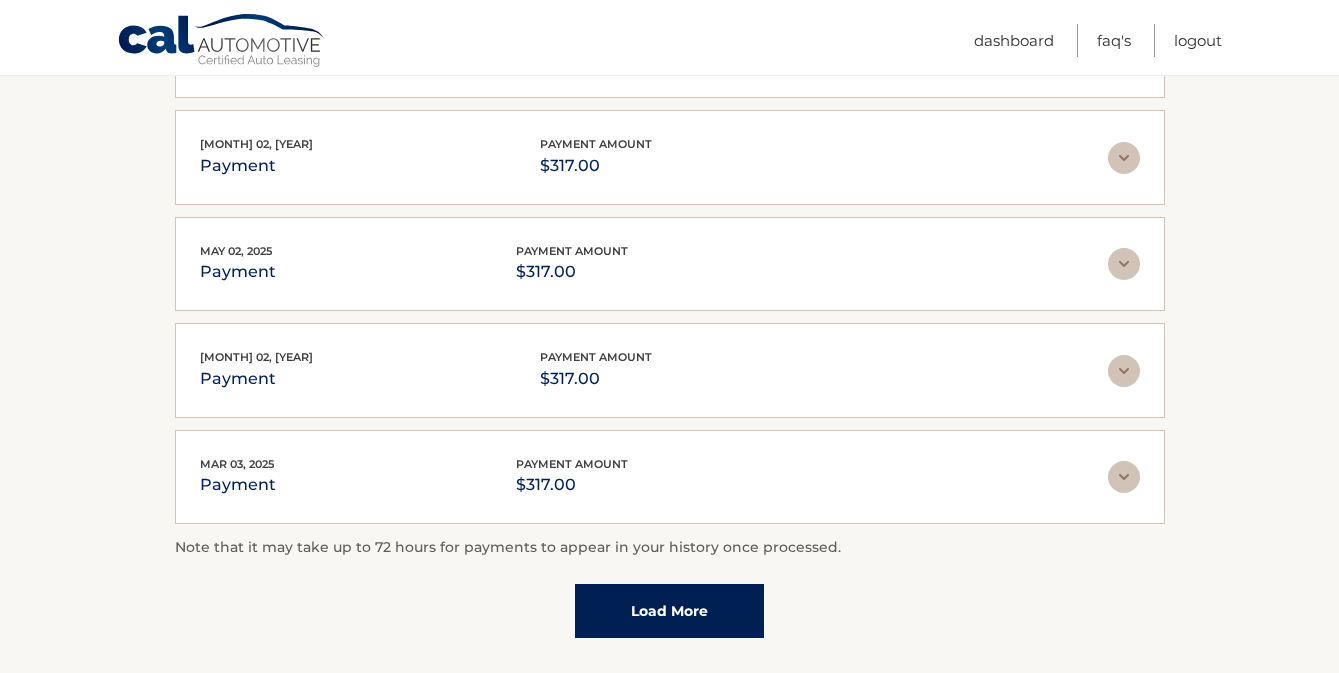 scroll, scrollTop: 508, scrollLeft: 0, axis: vertical 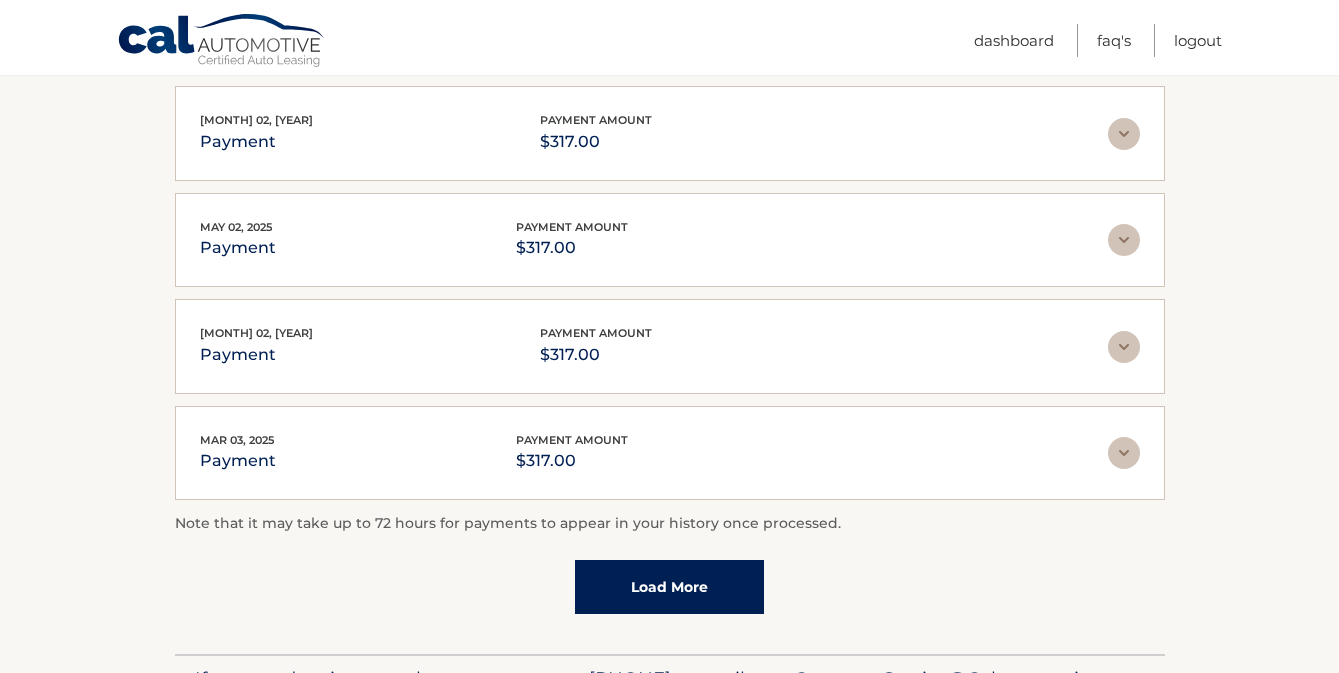click on "Load More" at bounding box center (669, 587) 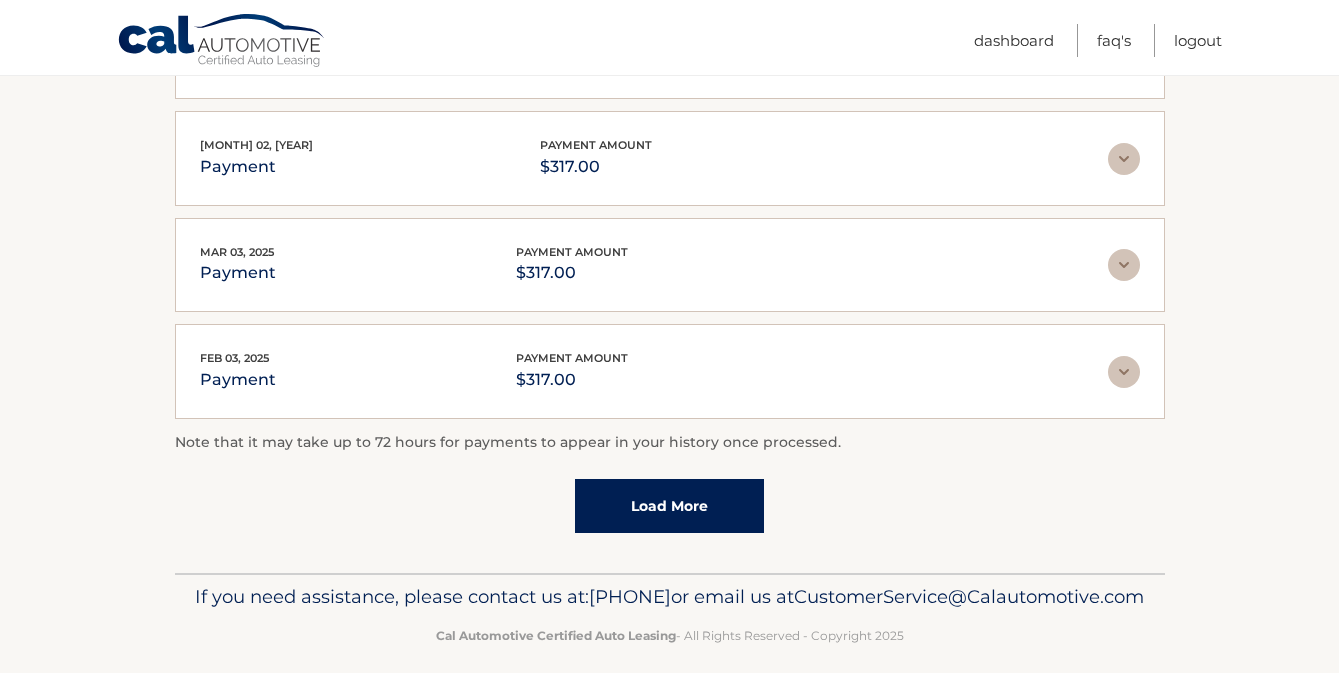 scroll, scrollTop: 744, scrollLeft: 0, axis: vertical 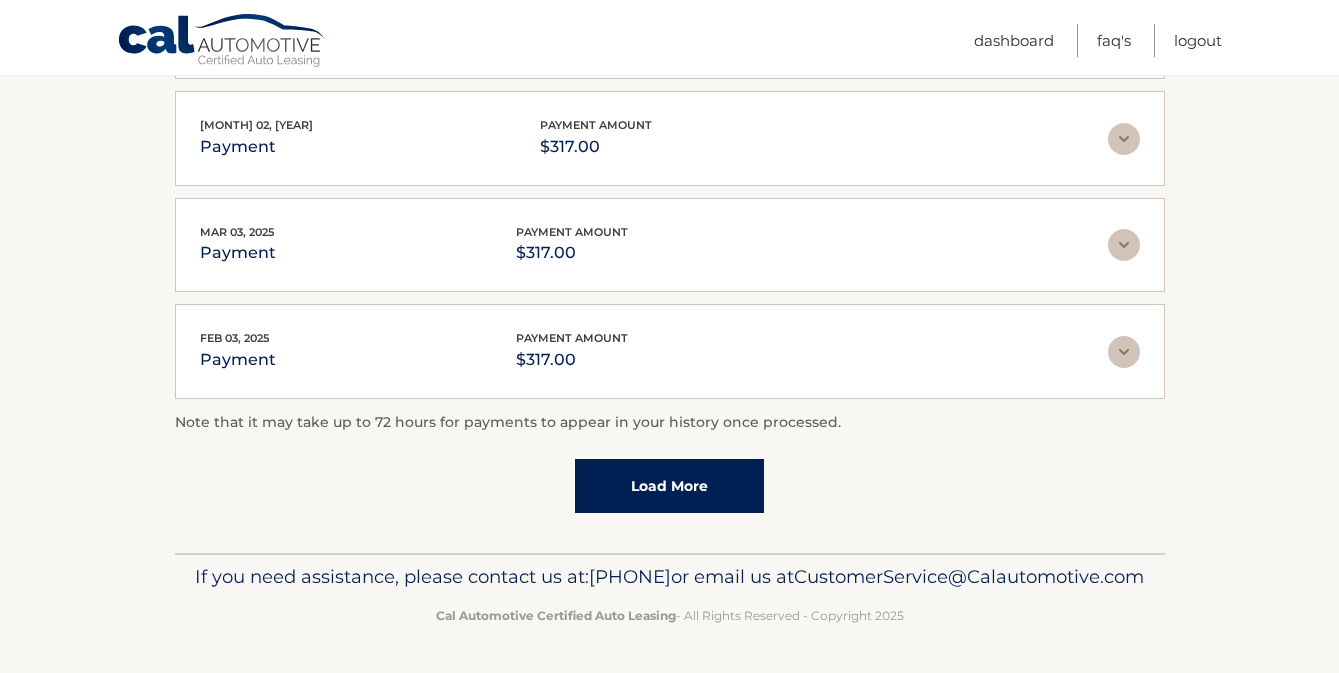 click on "Load More" at bounding box center [669, 486] 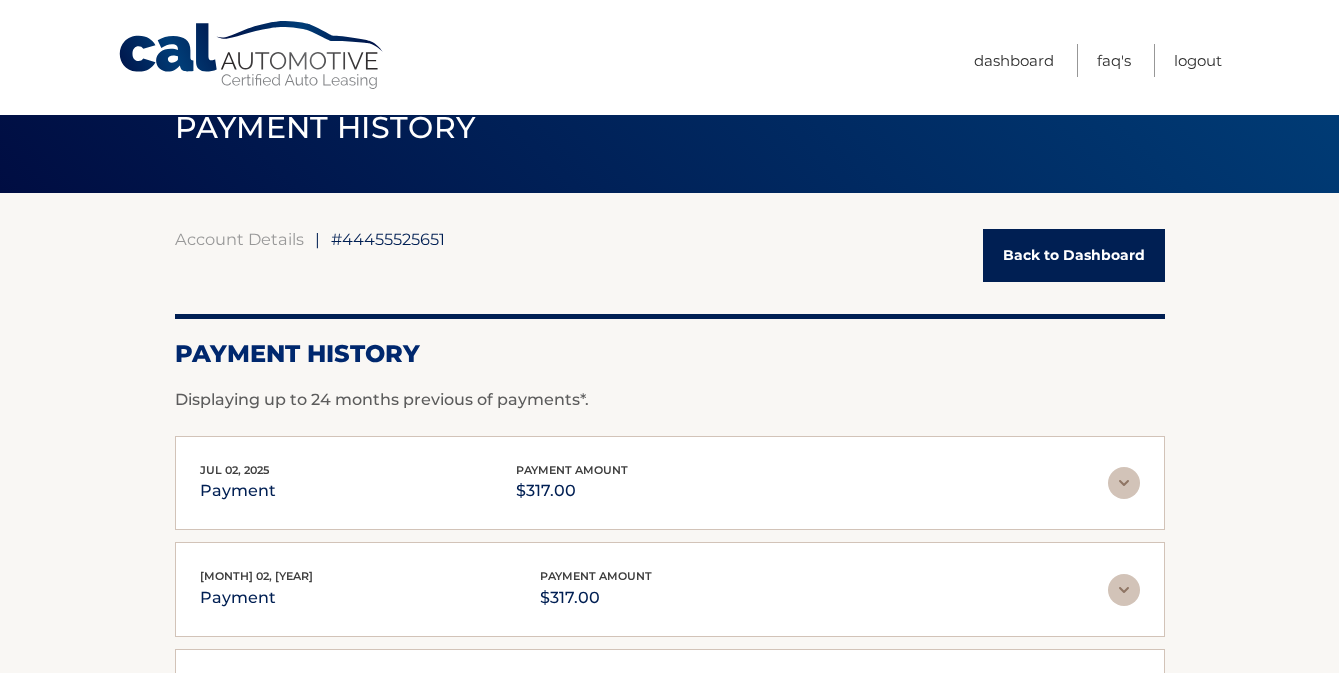scroll, scrollTop: 0, scrollLeft: 0, axis: both 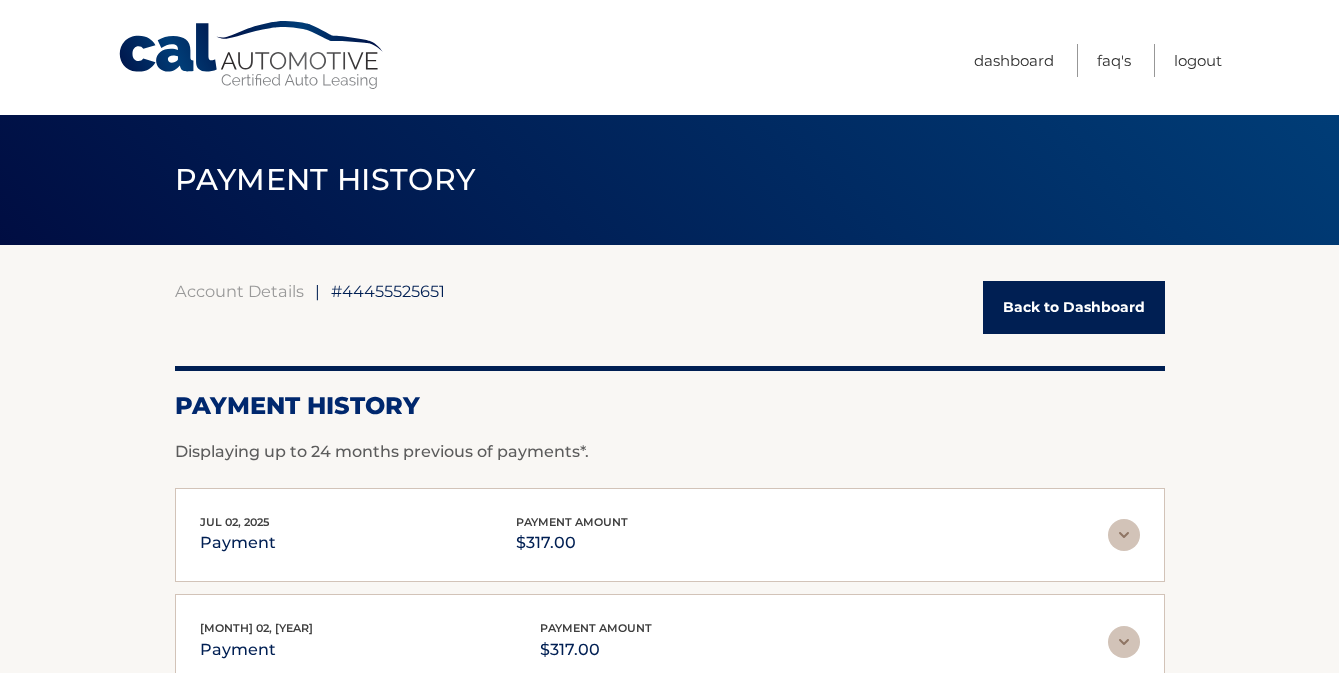 click on "#44455525651" at bounding box center [388, 291] 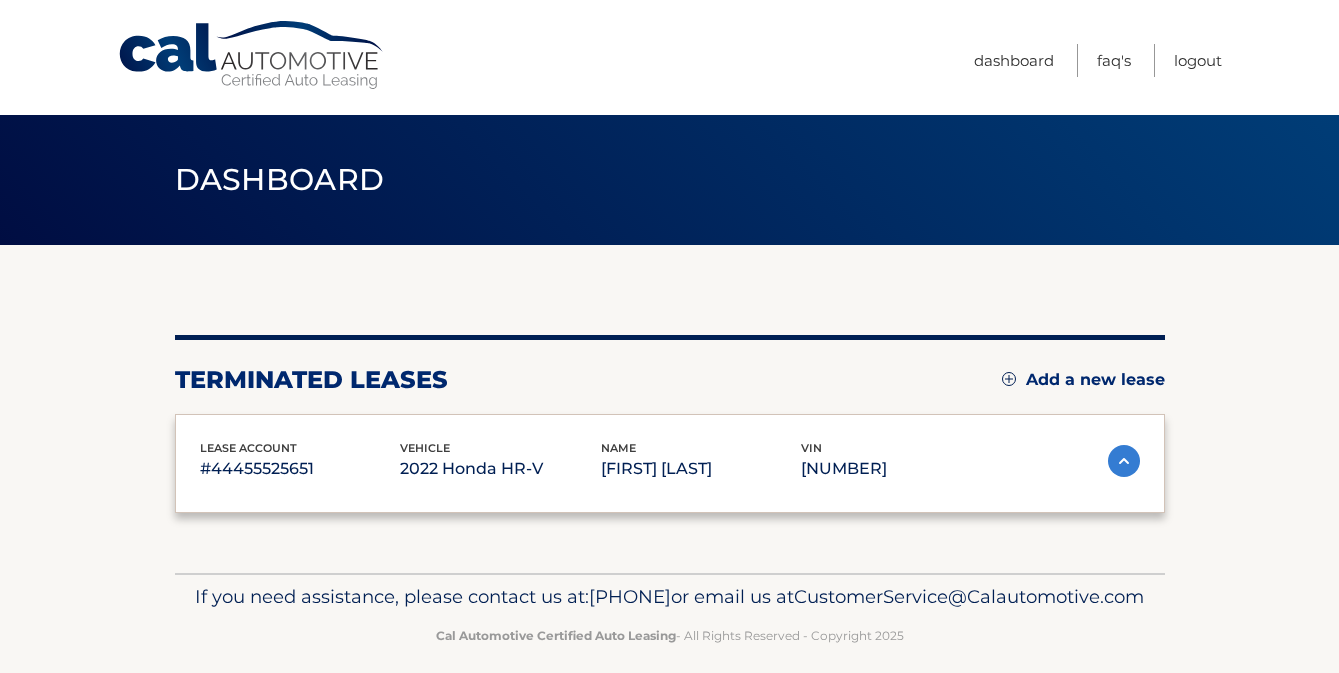 scroll, scrollTop: 0, scrollLeft: 0, axis: both 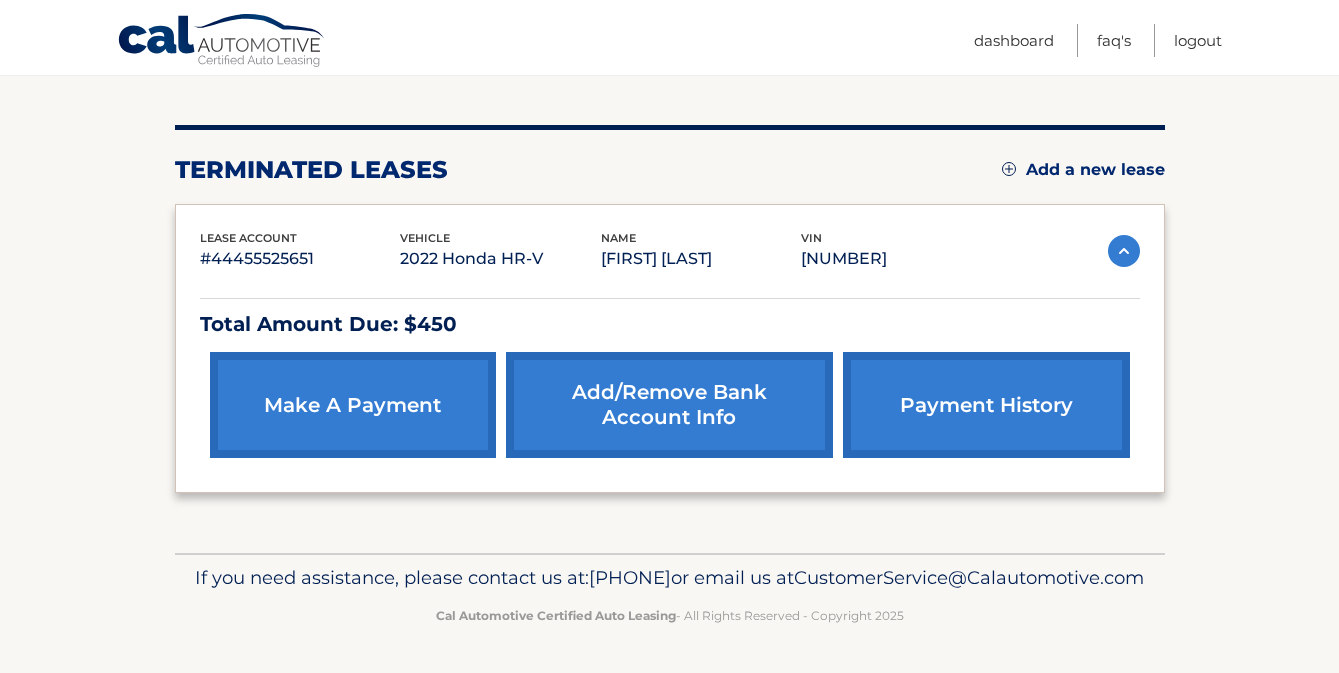 click on "#44455525651" at bounding box center (300, 259) 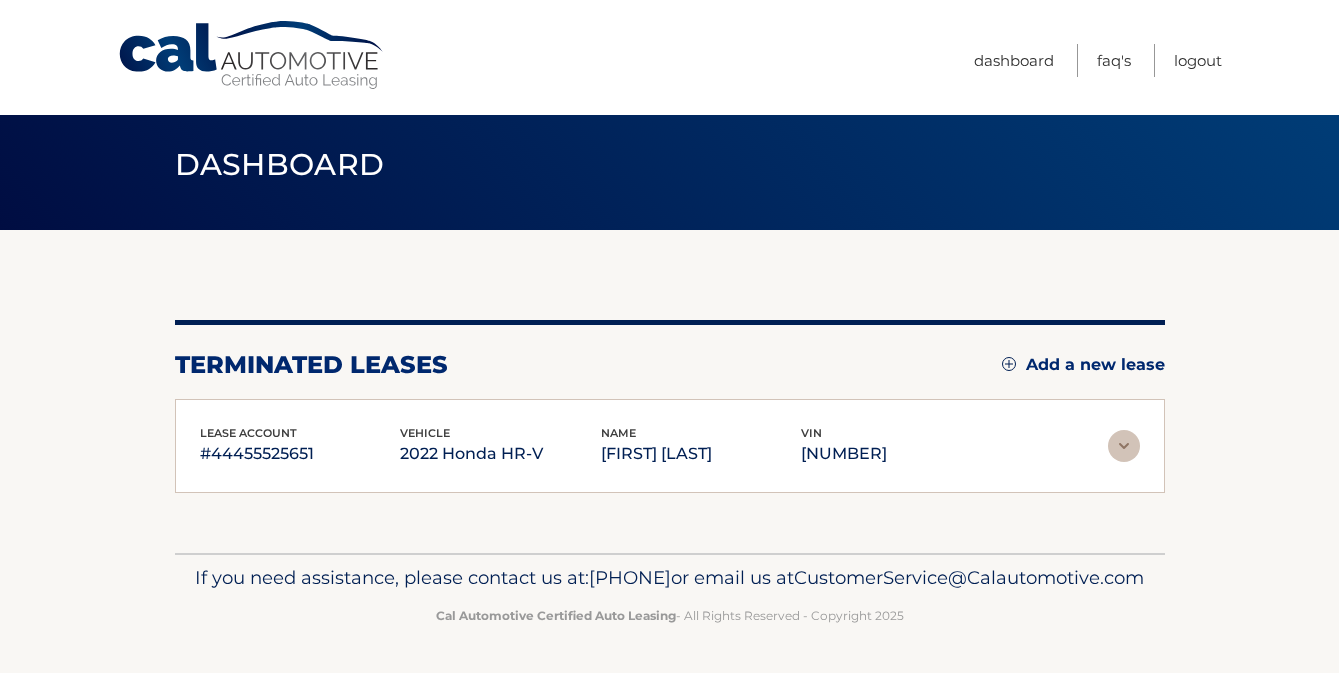 scroll, scrollTop: 46, scrollLeft: 0, axis: vertical 